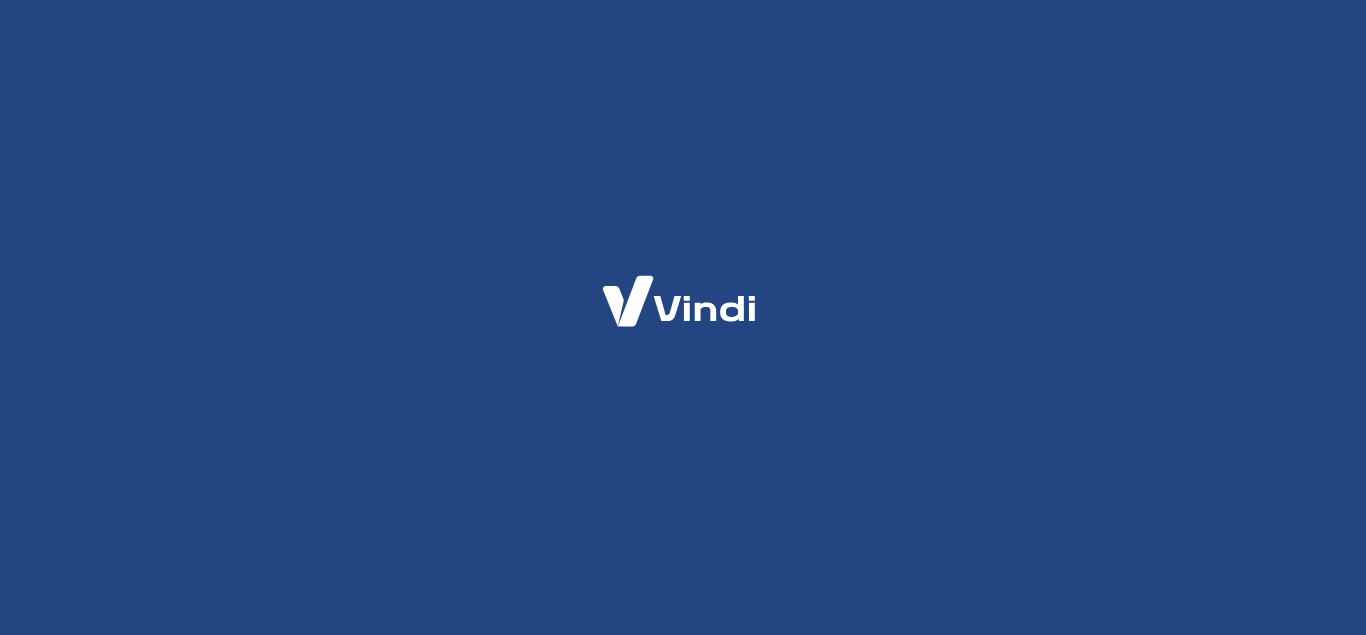 scroll, scrollTop: 0, scrollLeft: 0, axis: both 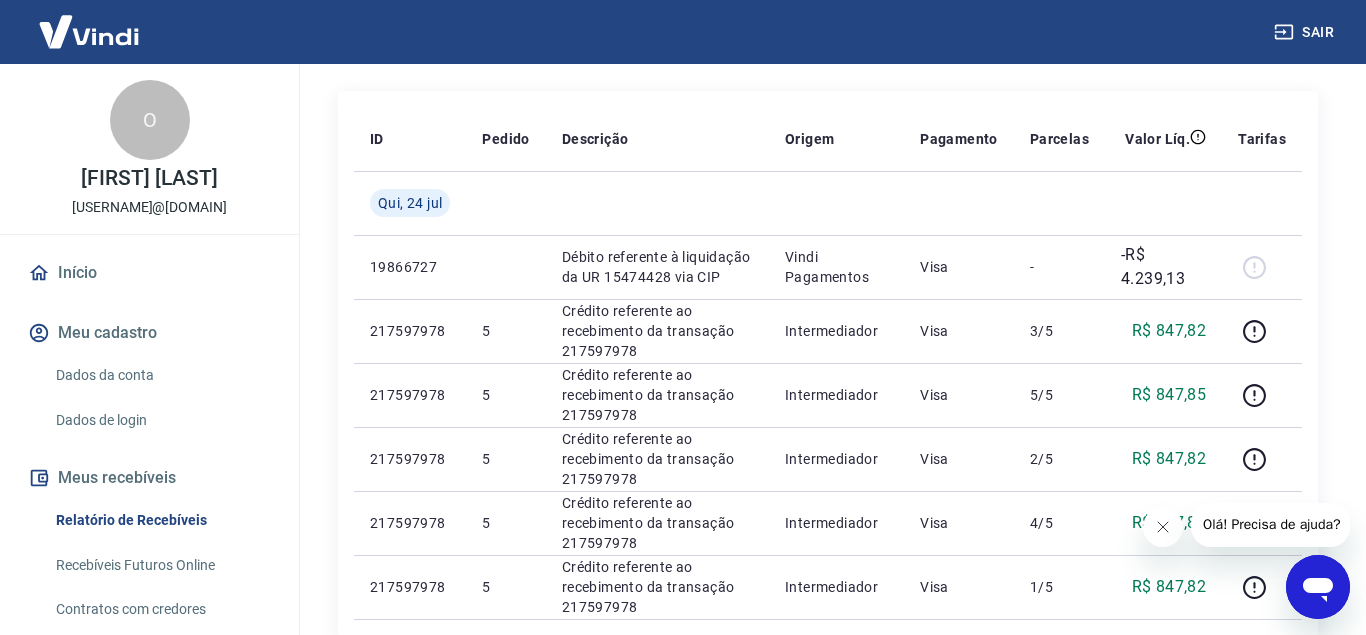 click at bounding box center [1162, 527] 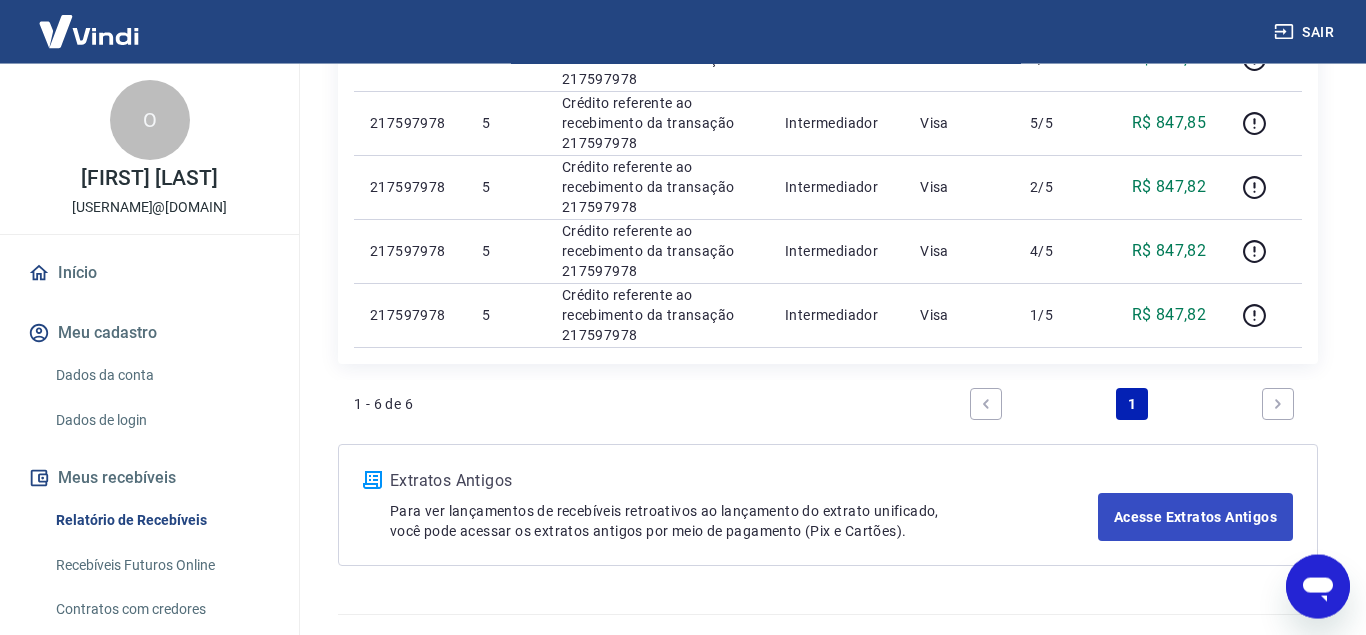 scroll, scrollTop: 551, scrollLeft: 0, axis: vertical 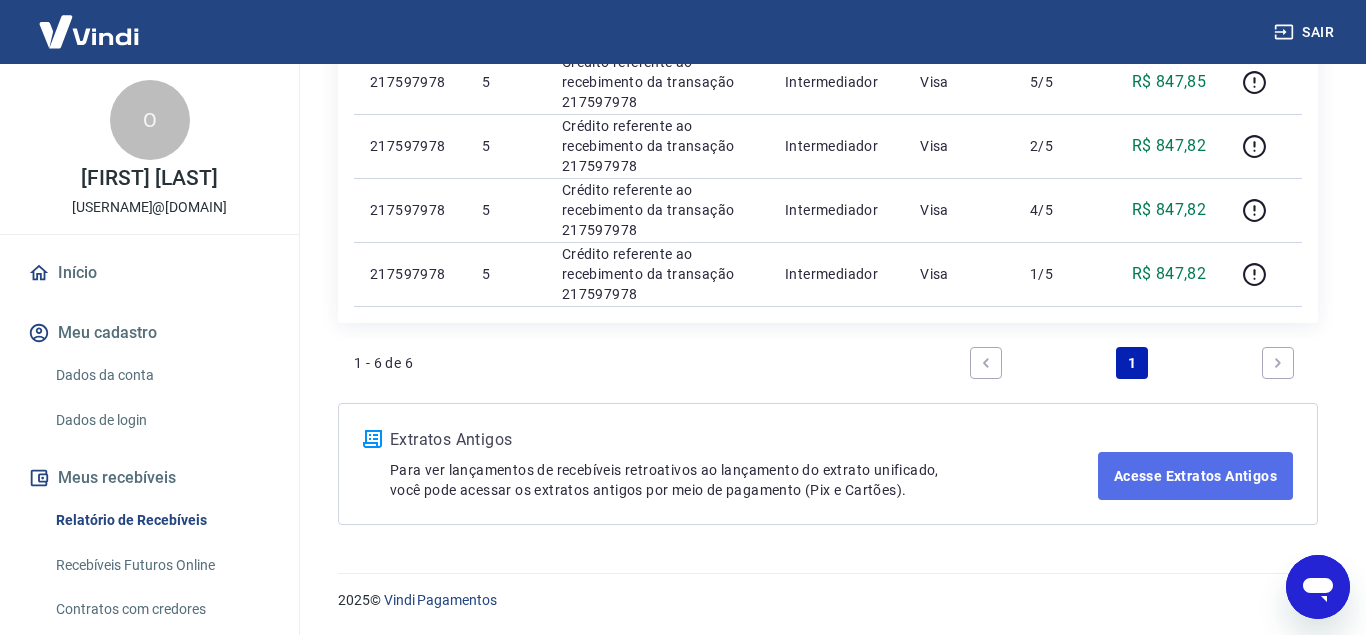 click on "Acesse Extratos Antigos" at bounding box center [1195, 476] 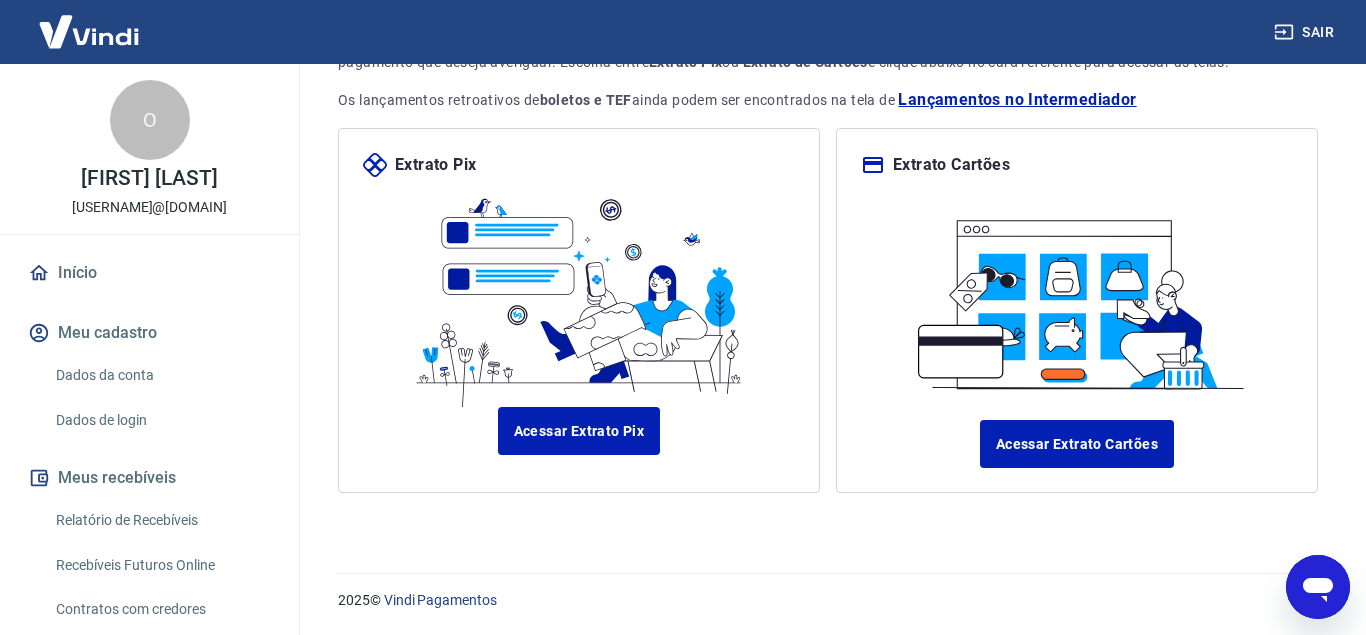 scroll, scrollTop: 197, scrollLeft: 0, axis: vertical 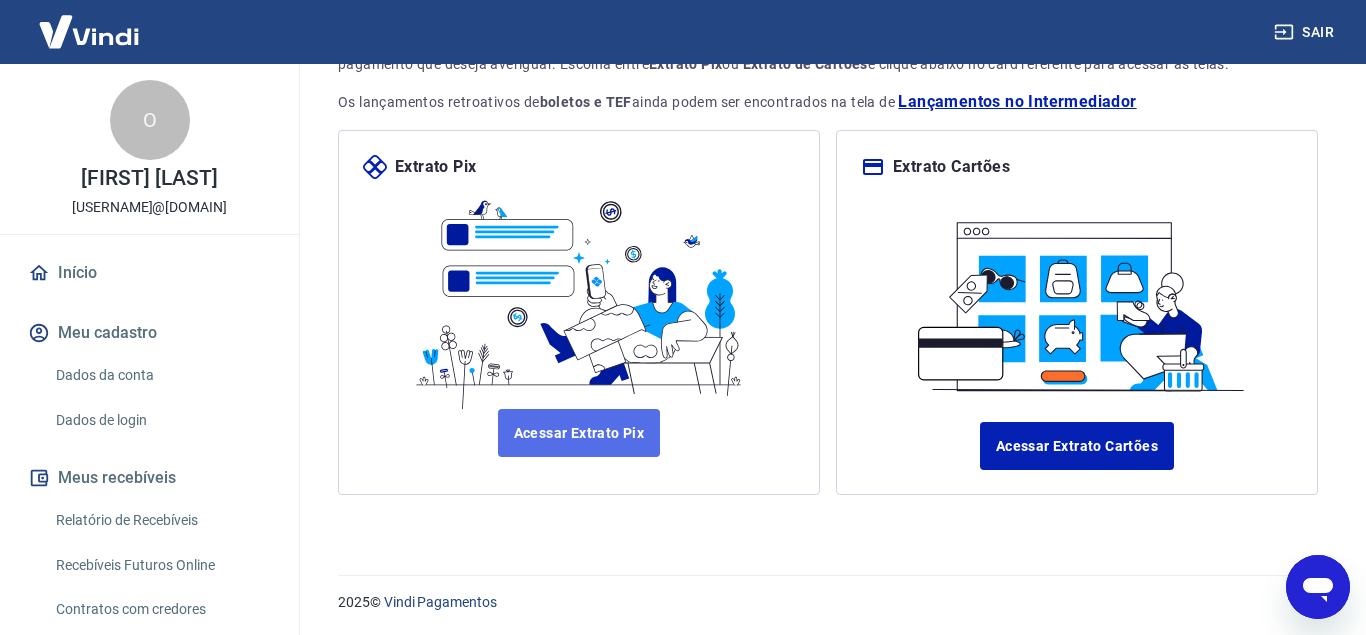 click on "Acessar Extrato Pix" at bounding box center [579, 433] 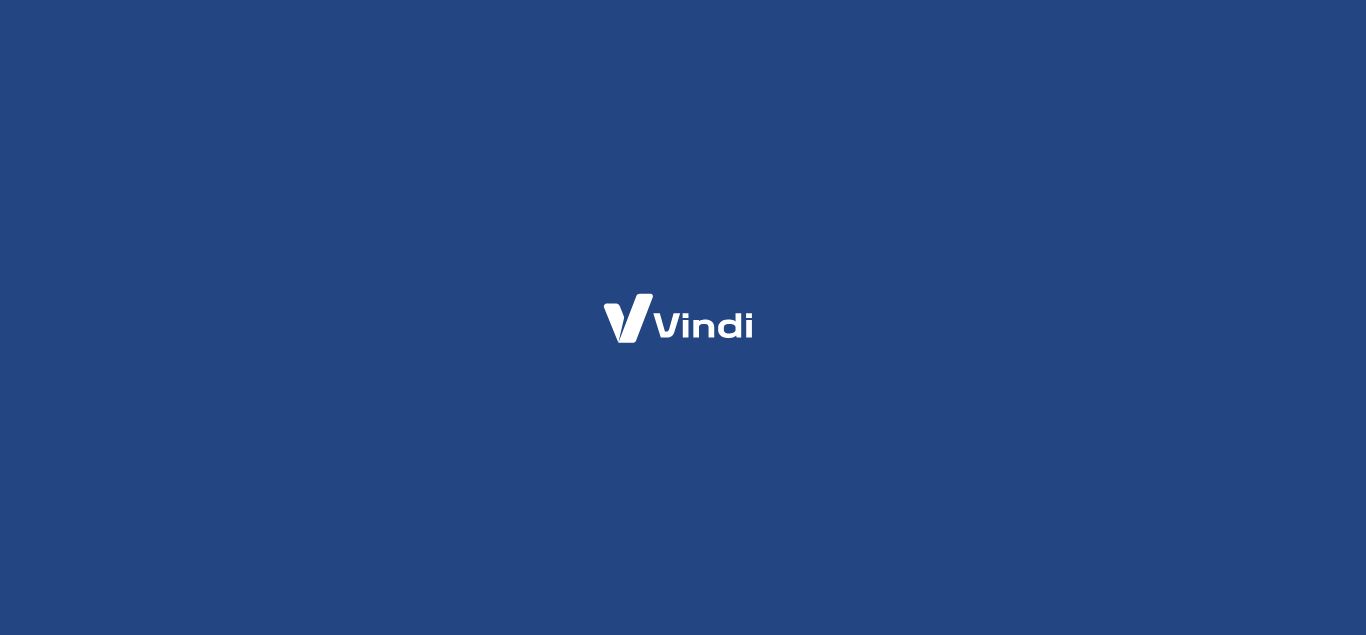 scroll, scrollTop: 0, scrollLeft: 0, axis: both 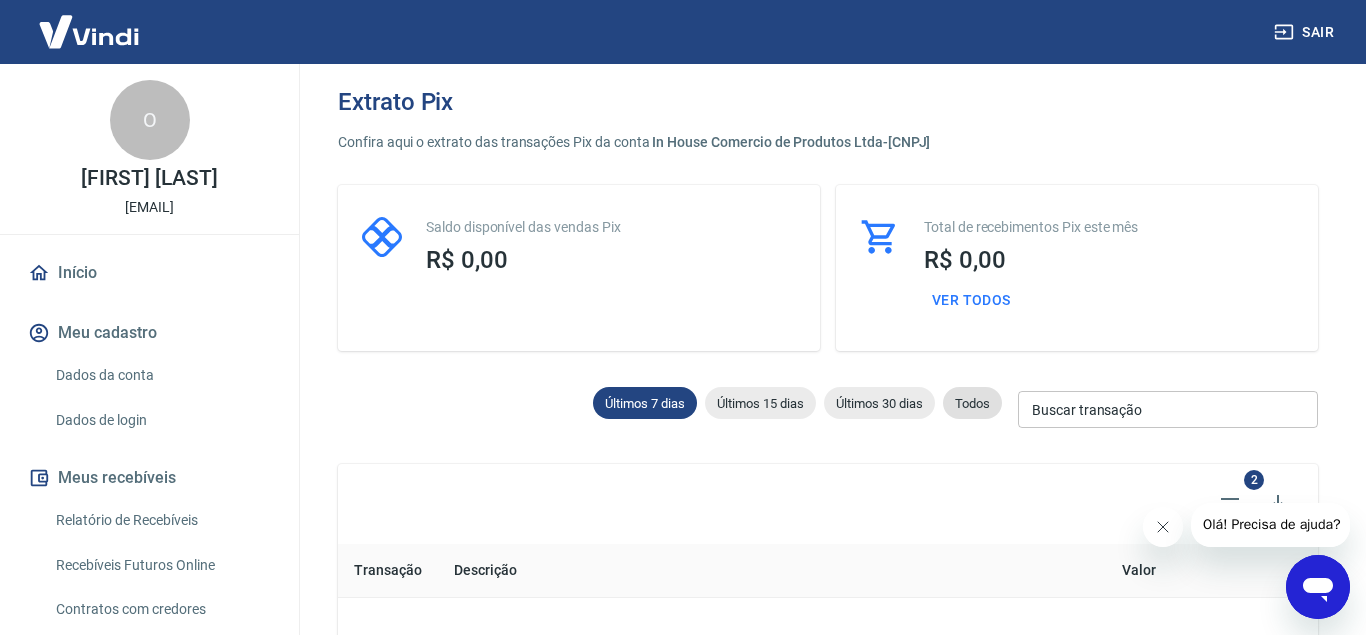 click on "Todos" at bounding box center [972, 403] 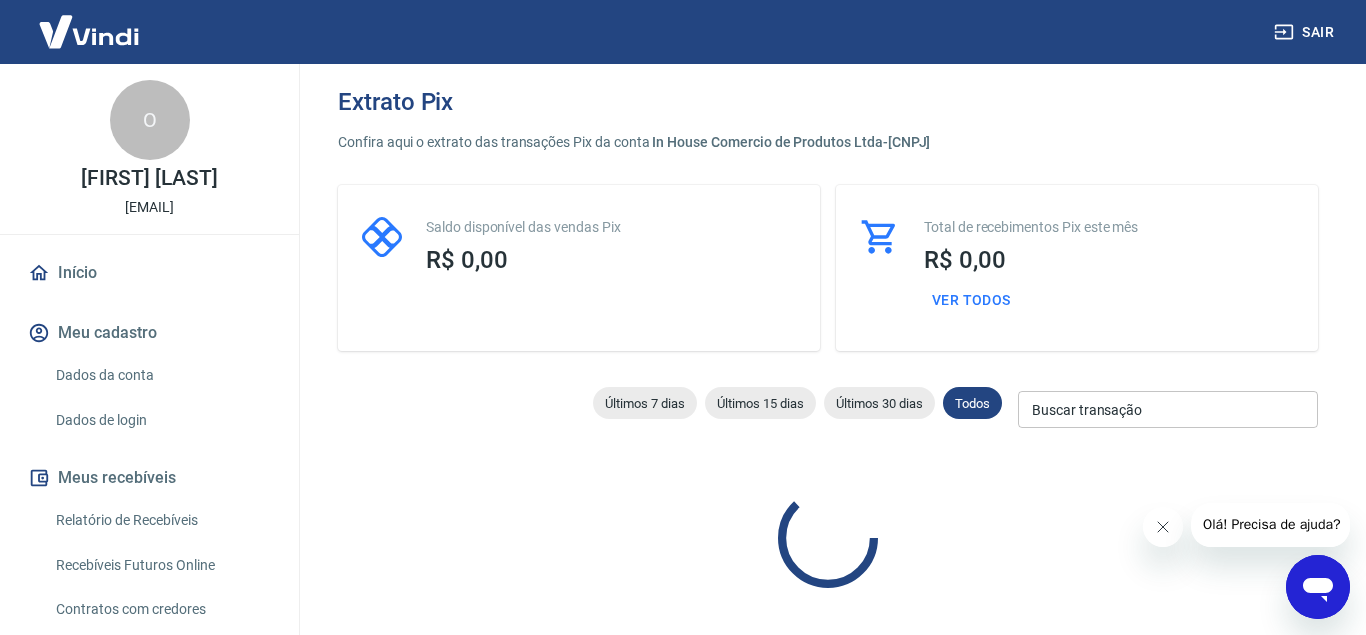 type 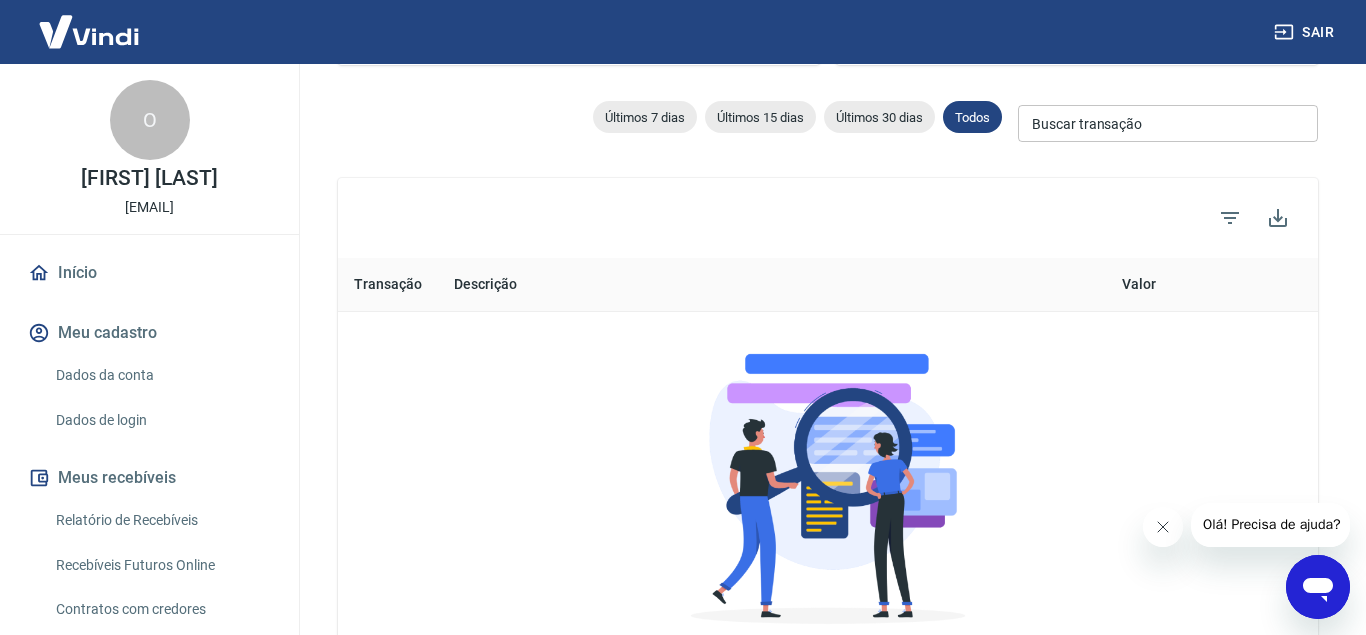 scroll, scrollTop: 82, scrollLeft: 0, axis: vertical 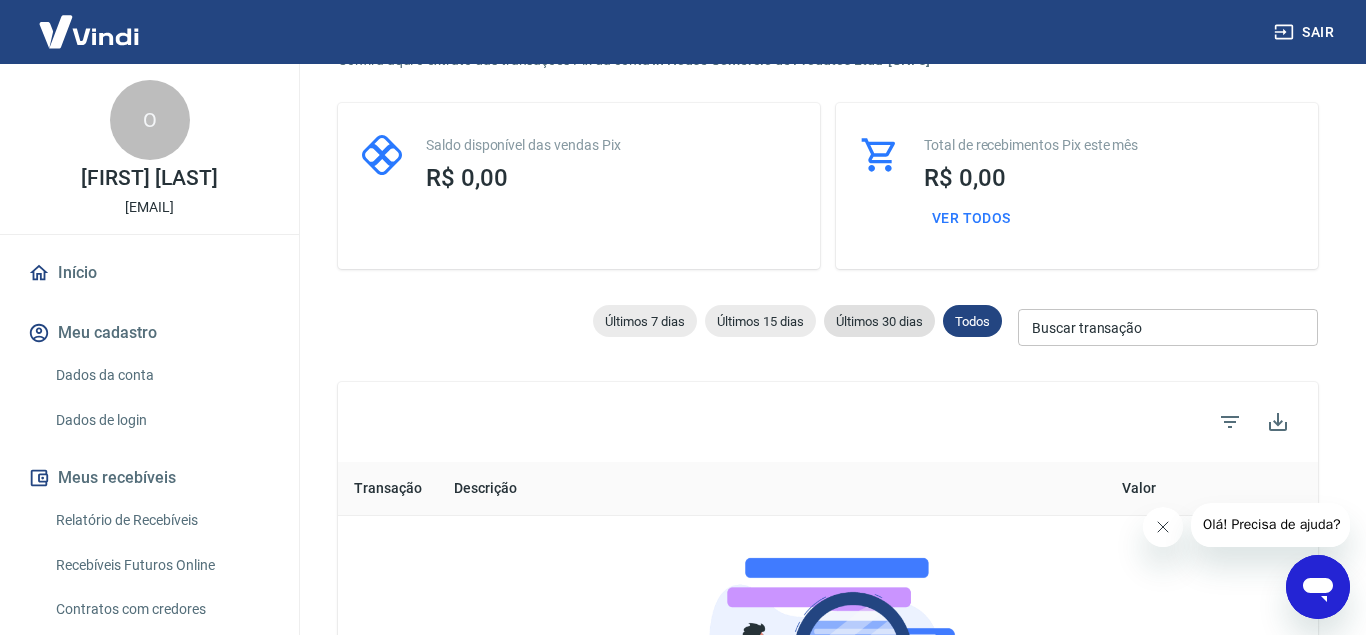 click on "Últimos 30 dias" at bounding box center (879, 321) 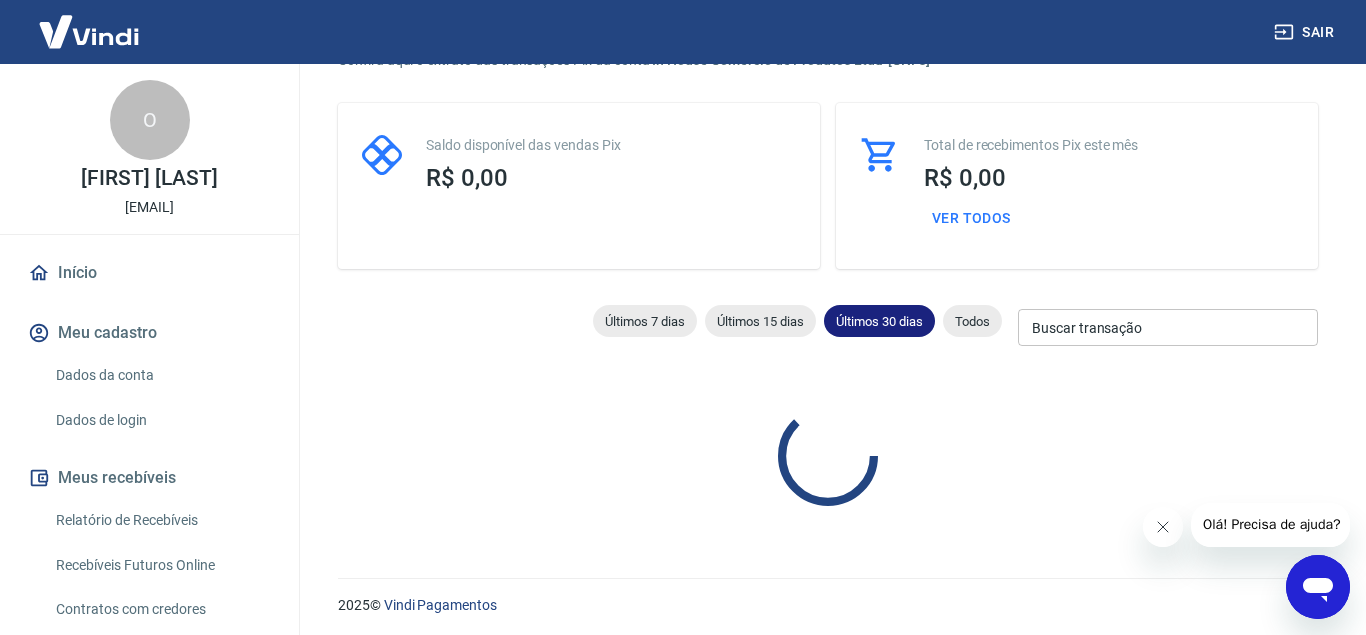 type on "09/07/2025" 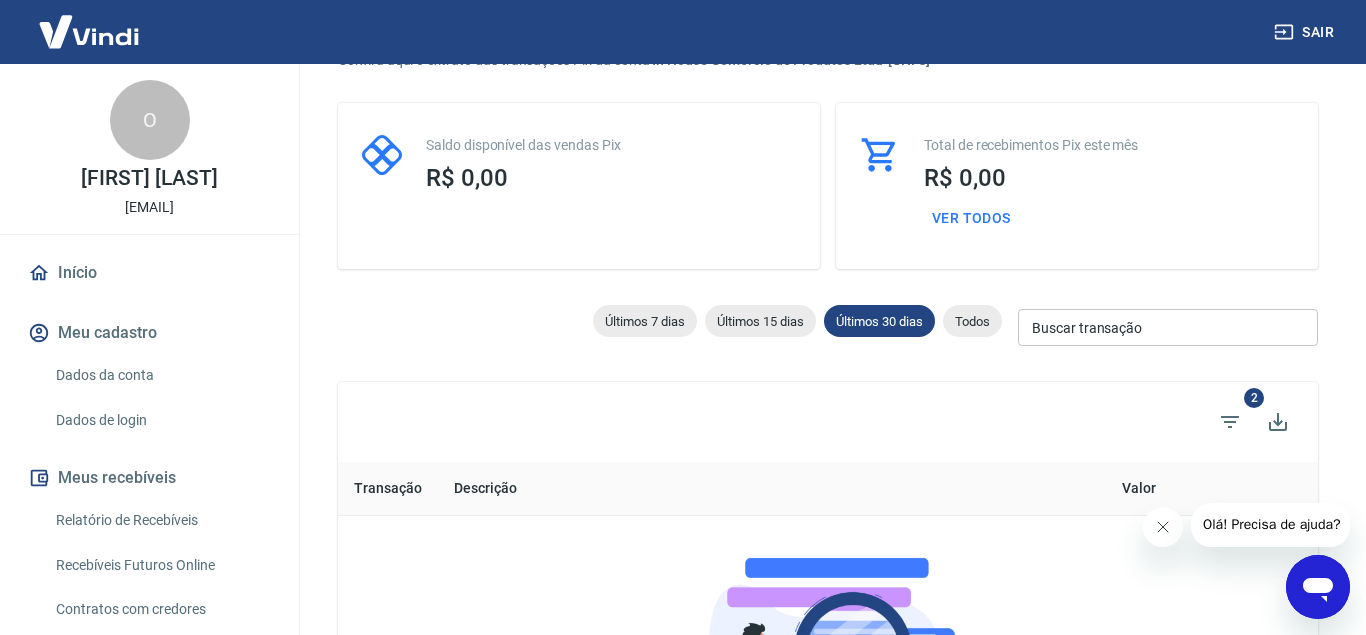 scroll, scrollTop: 0, scrollLeft: 0, axis: both 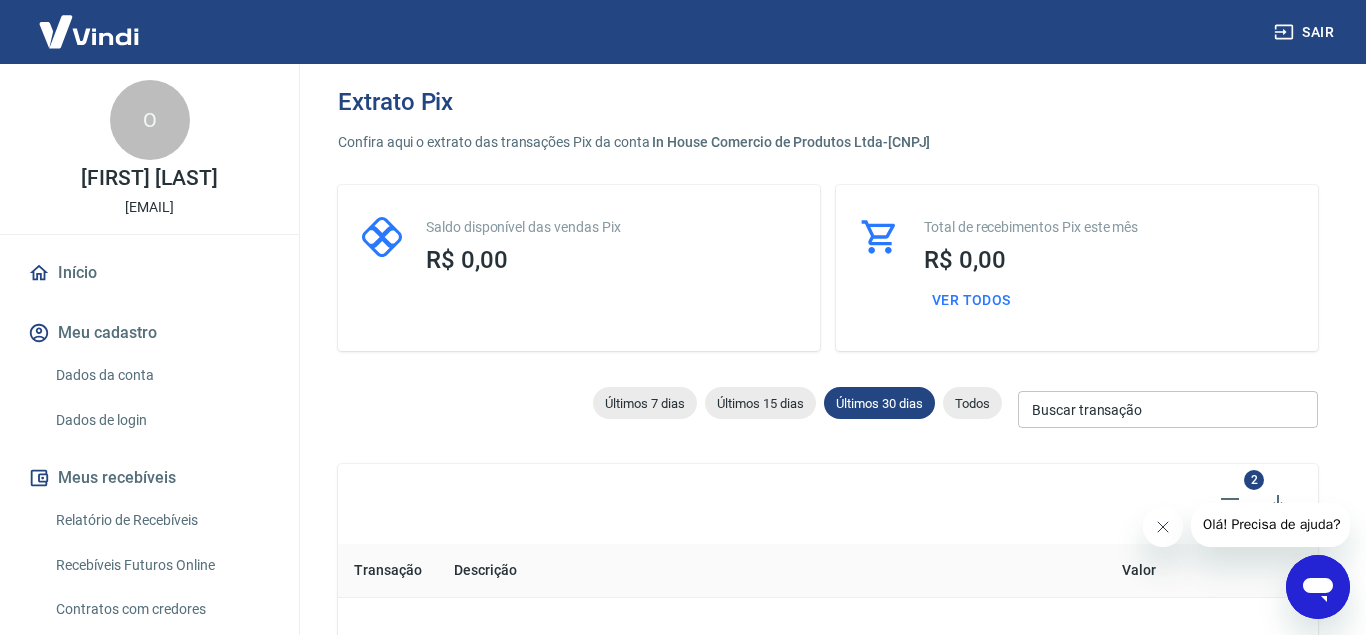 click on "Dados da conta" at bounding box center (161, 375) 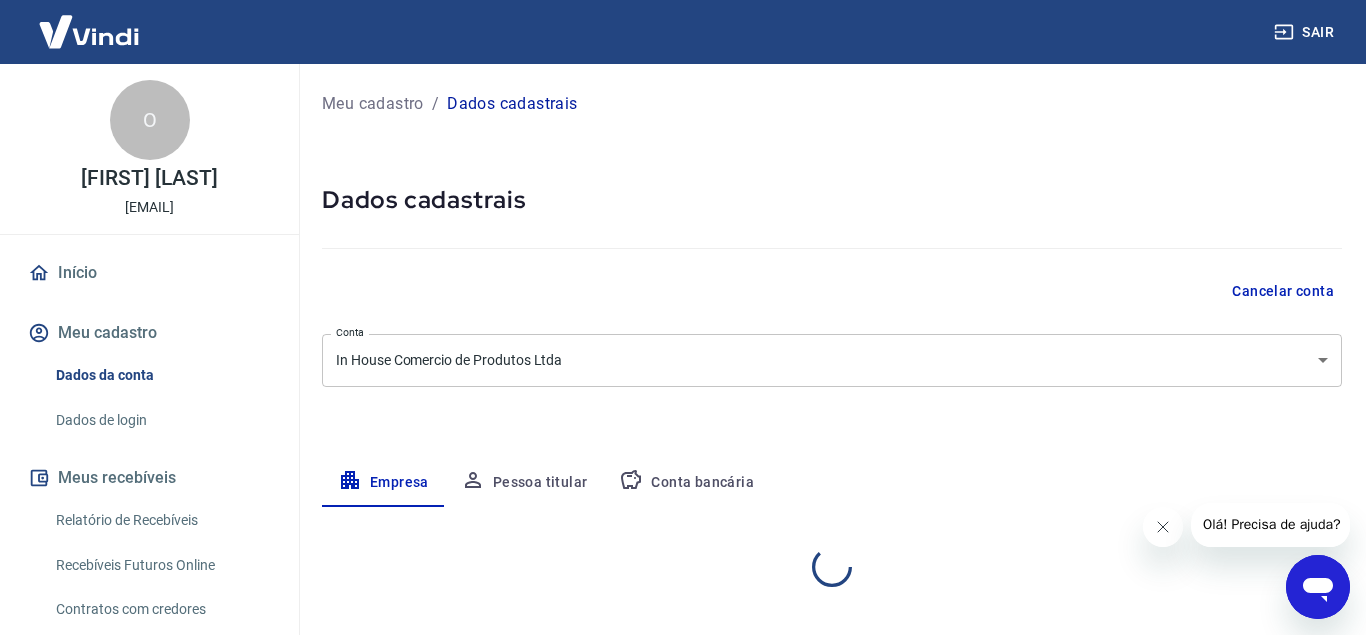 select on "SP" 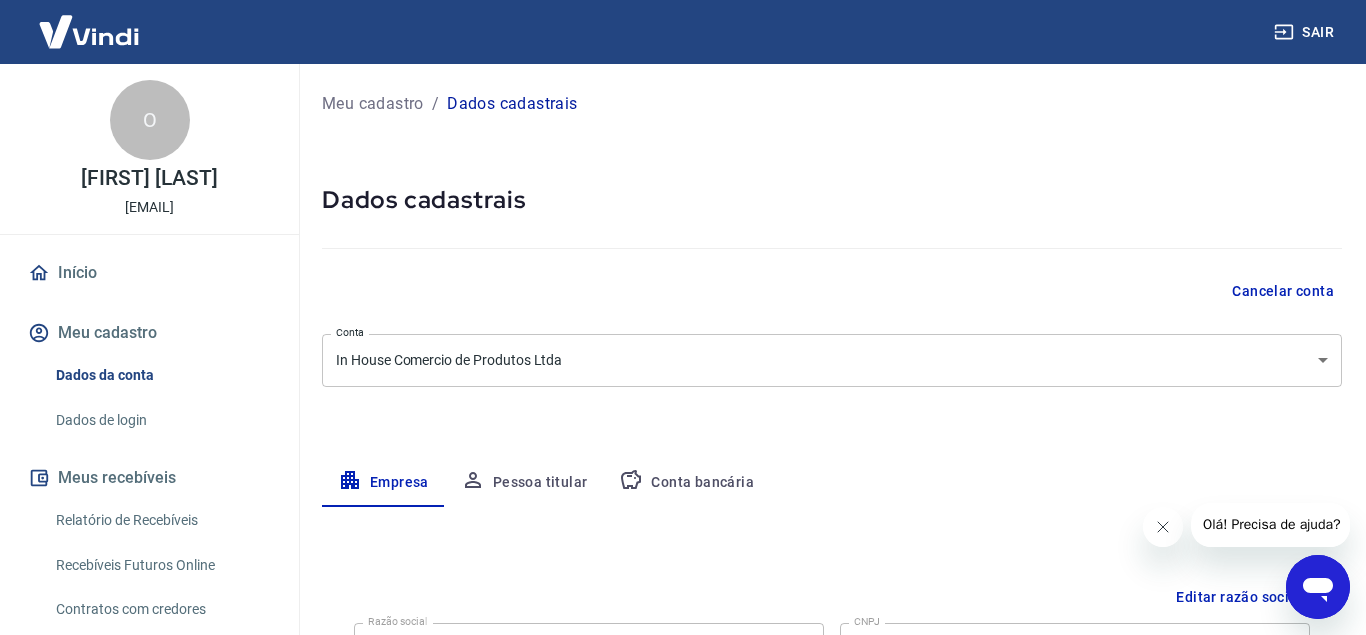 click on "Sair O Olimpia Aparecida da Silva olimpia_idealexpress@hotmail.com Início Meu cadastro Dados da conta Dados de login Meus recebíveis Relatório de Recebíveis Recebíveis Futuros Online Contratos com credores Disponibilização de agenda Segurança Fale conosco Meu cadastro / Dados cadastrais Dados cadastrais Cancelar conta Conta In House Comercio de Produtos Ltda [object Object] Conta Empresa Pessoa titular Conta bancária Editar razão social Razão social In House Comercio de Produtos Ltda Razão social CNPJ 42.810.063/0001-53 CNPJ Endereço da empresa Editar endereço CEP 06735-036 CEP Rua Alameda Padre Miguel Rua Número 215 Número Complemento Complemento Bairro Polo 40 Bairro Cidade Vargem Grande Paulista Cidade Estado Acre Alagoas Amapá Amazonas Bahia Ceará Distrito Federal Espírito Santo Goiás Maranhão Mato Grosso Mato Grosso do Sul Minas Gerais Pará Paraíba Paraná Pernambuco Piauí Rio de Janeiro Rio Grande do Norte Rio Grande do Sul Rondônia Roraima Santa Catarina São Paulo Sergipe 2025" at bounding box center [683, 317] 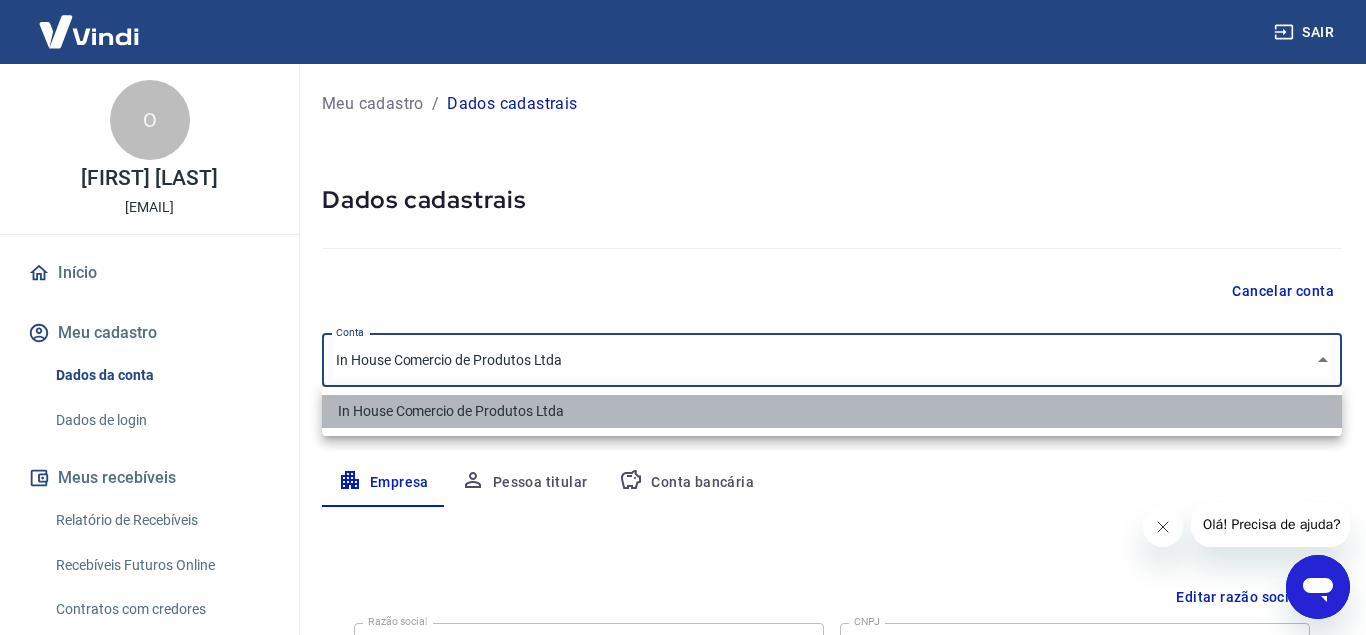click on "In House Comercio de Produtos Ltda" at bounding box center [832, 411] 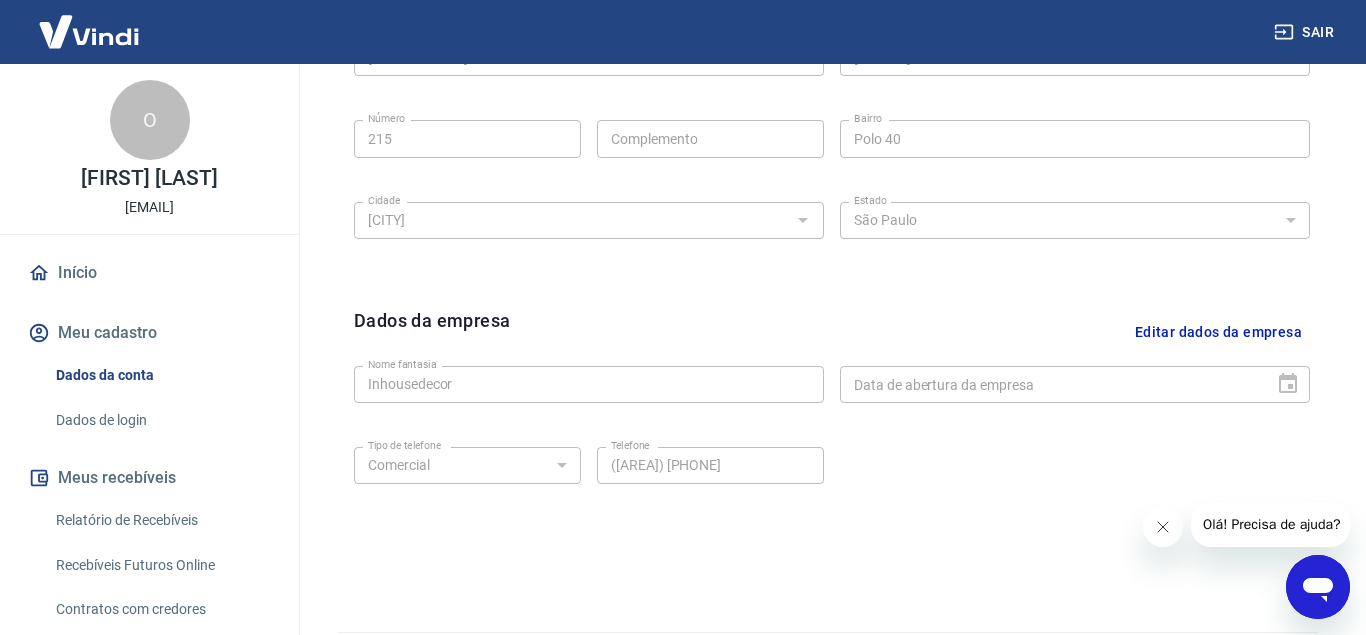 scroll, scrollTop: 807, scrollLeft: 0, axis: vertical 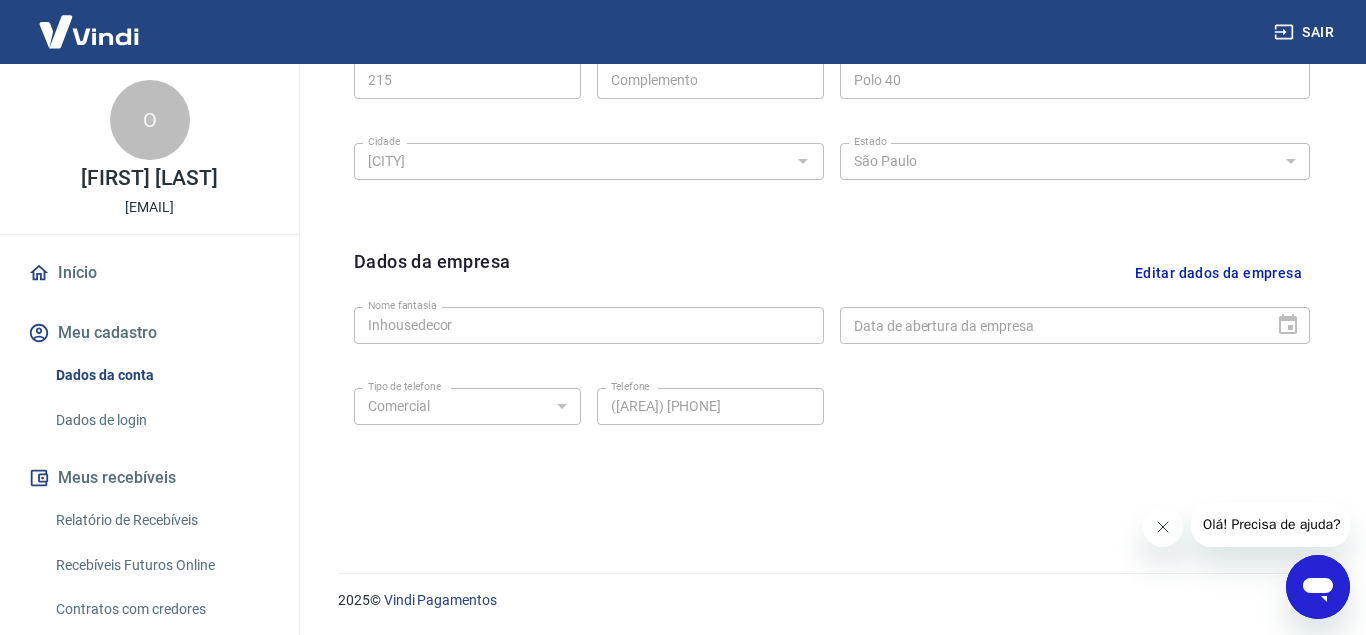 click 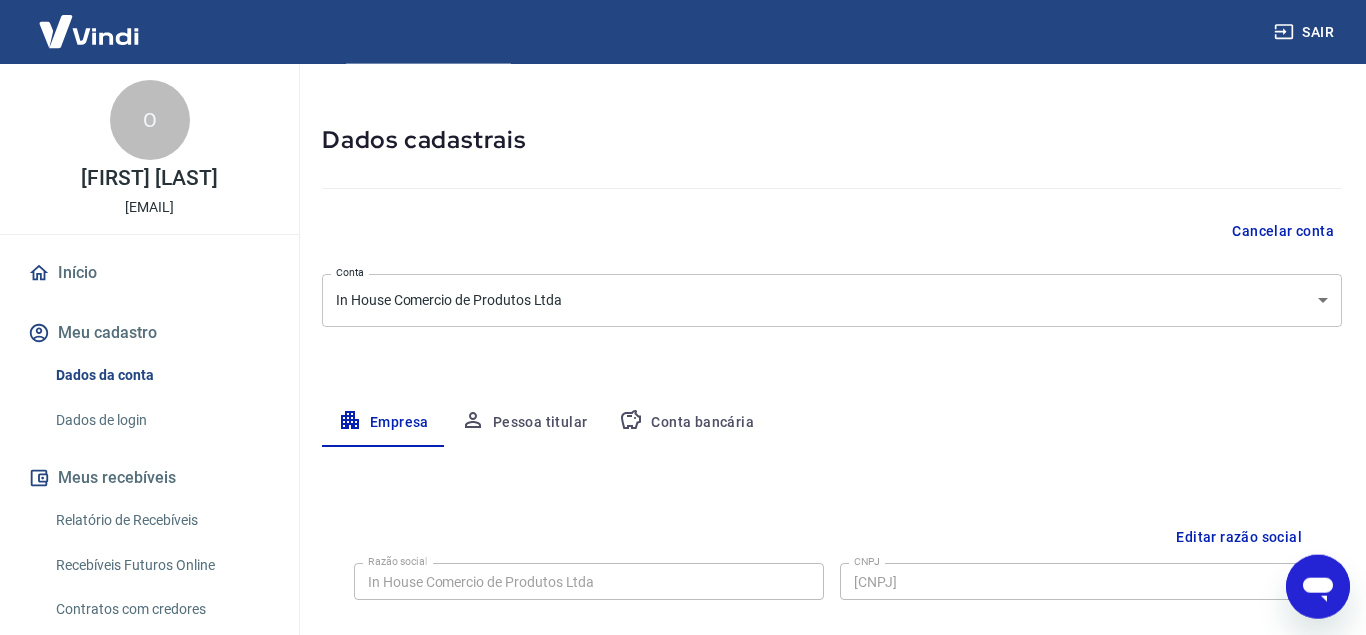 scroll, scrollTop: 68, scrollLeft: 0, axis: vertical 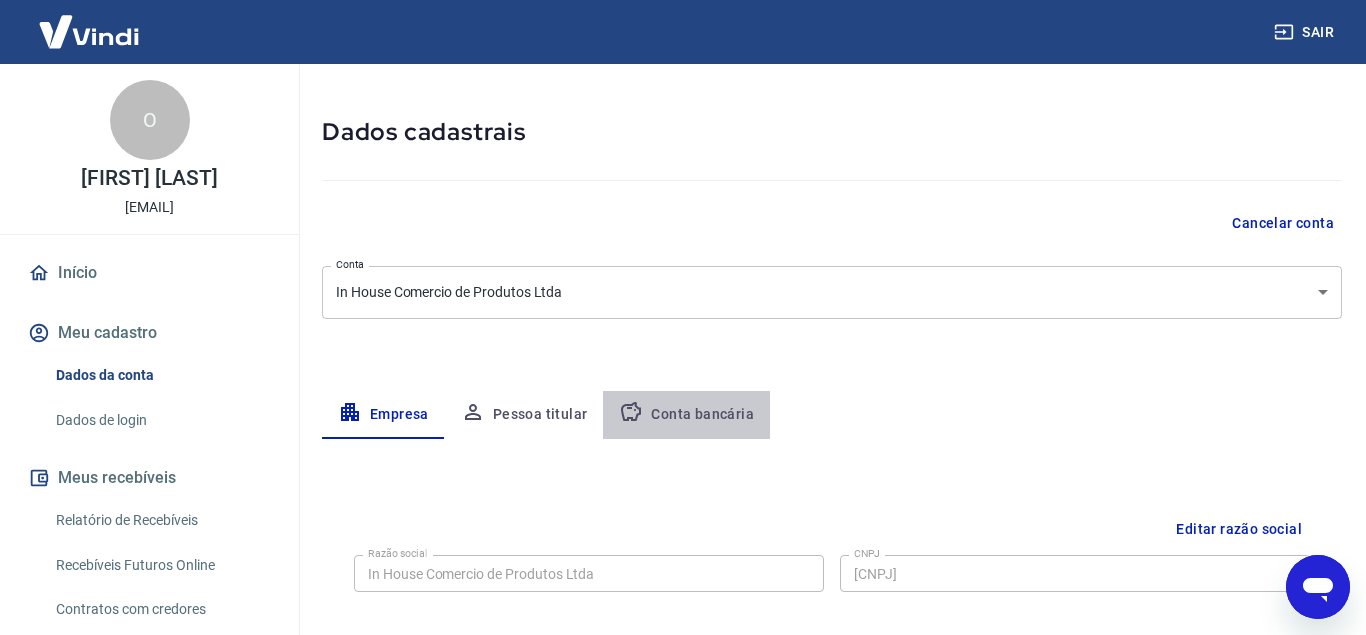 click on "Conta bancária" at bounding box center (686, 415) 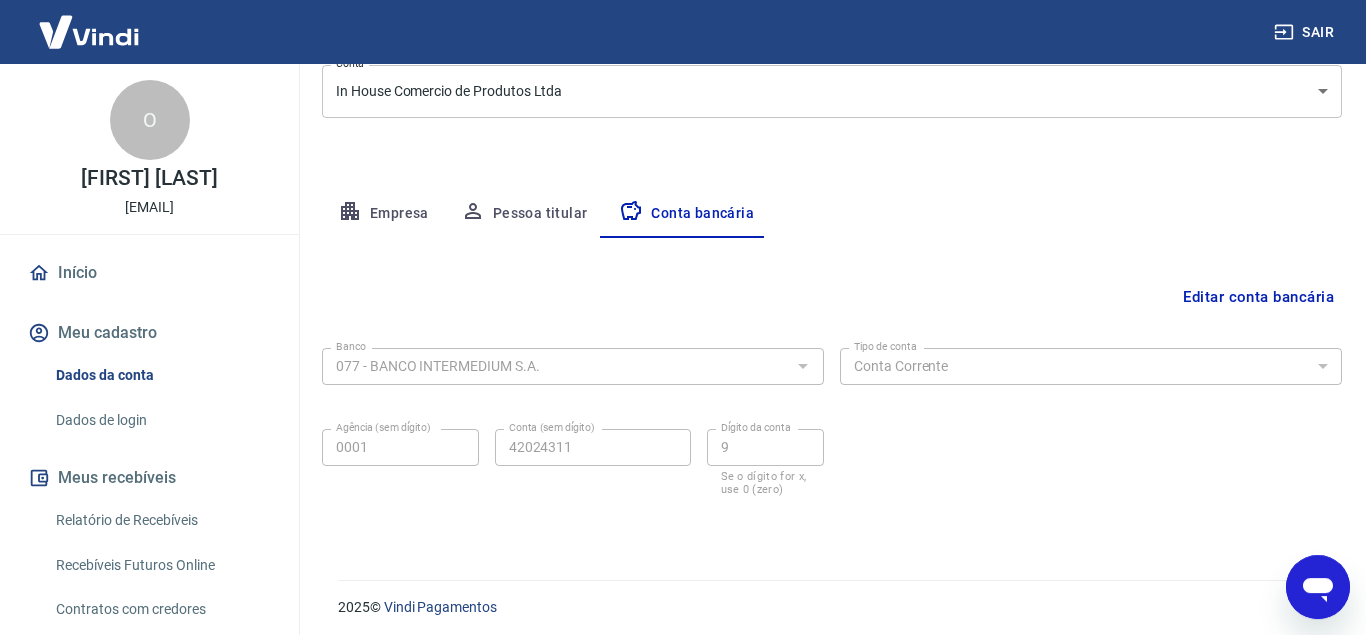 scroll, scrollTop: 276, scrollLeft: 0, axis: vertical 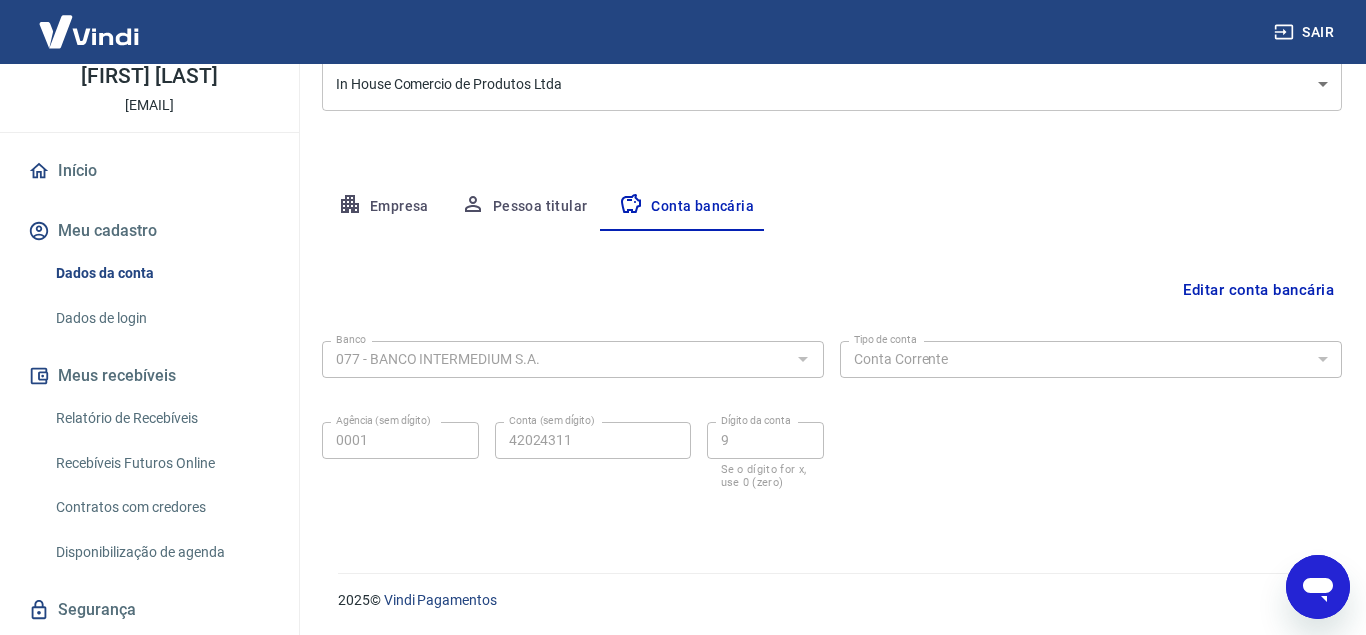 click on "Relatório de Recebíveis" at bounding box center (161, 418) 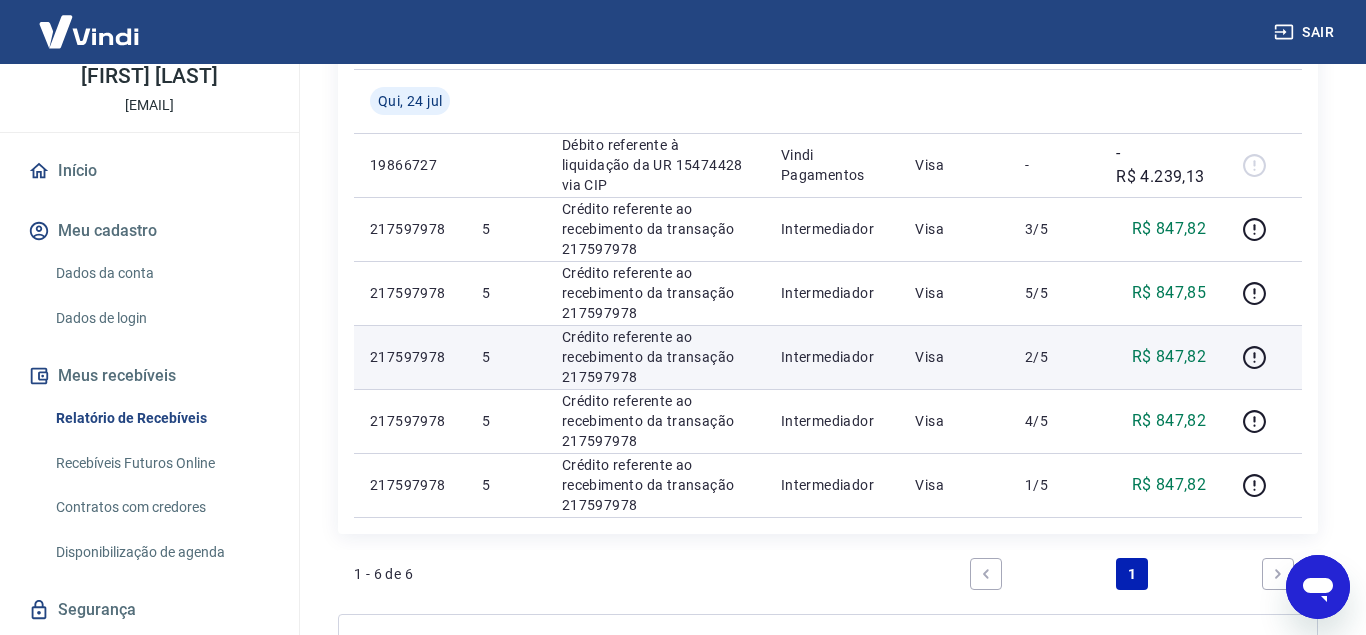 scroll, scrollTop: 510, scrollLeft: 0, axis: vertical 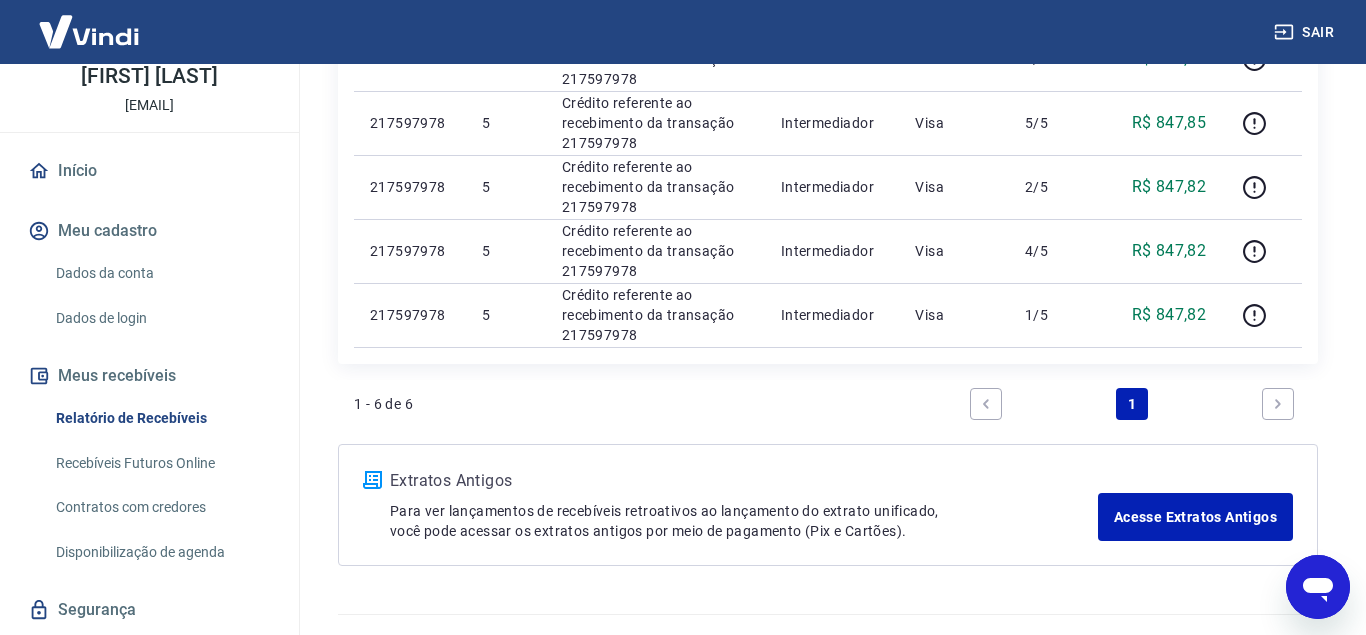 click at bounding box center [1278, 404] 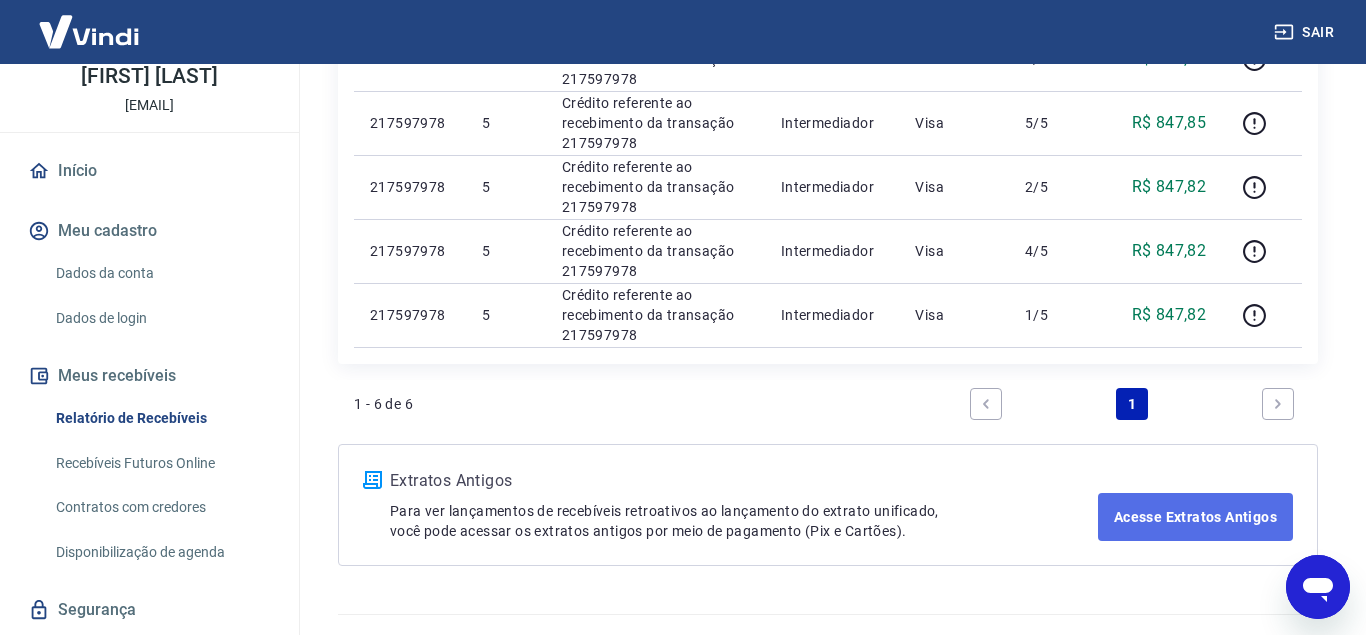 click on "Acesse Extratos Antigos" at bounding box center [1195, 517] 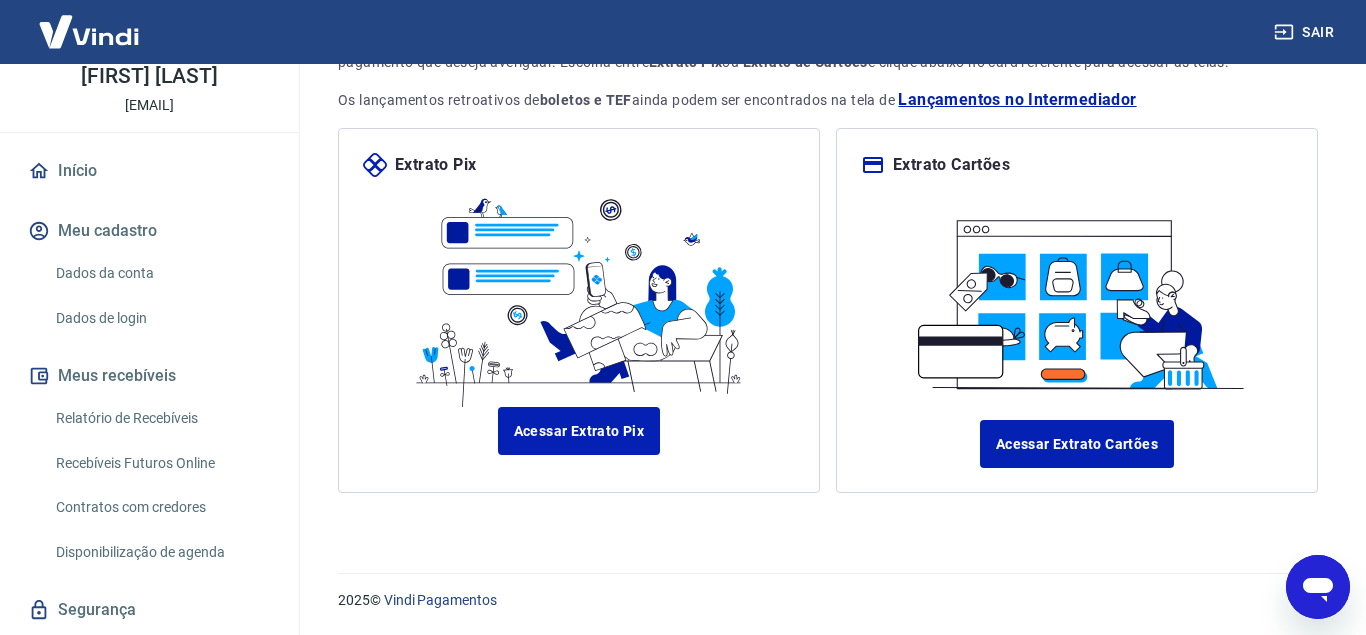 scroll, scrollTop: 157, scrollLeft: 0, axis: vertical 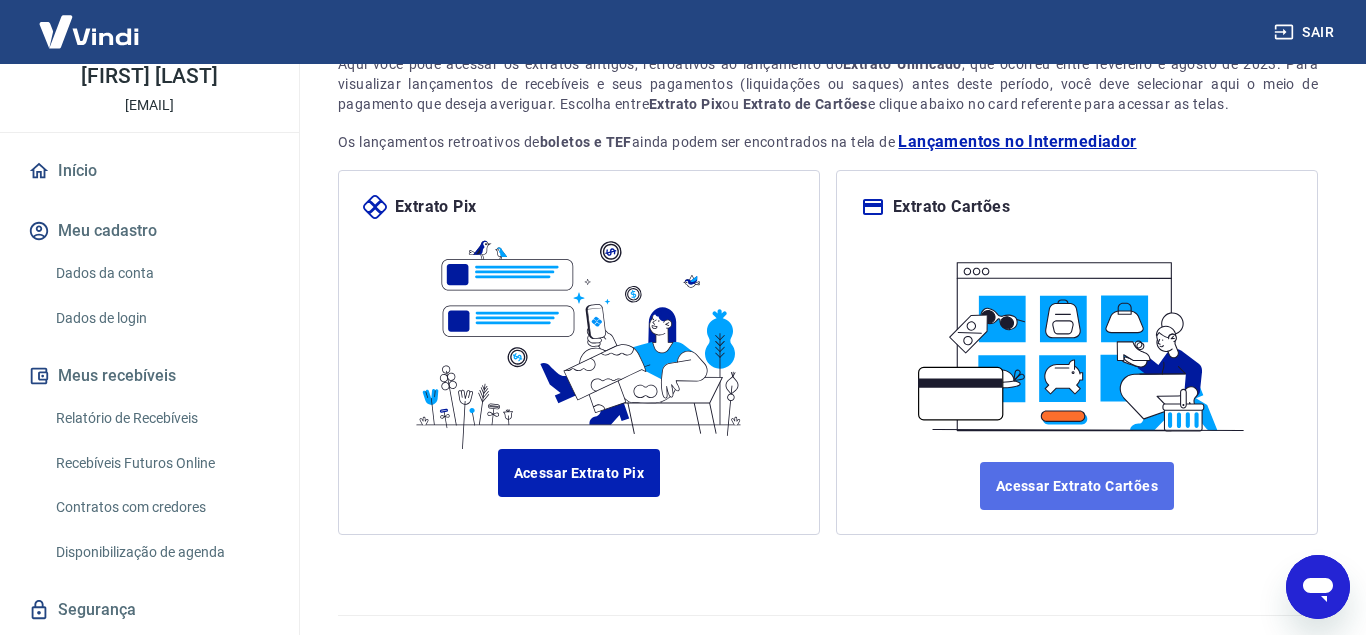 click on "Acessar Extrato Cartões" at bounding box center [1077, 486] 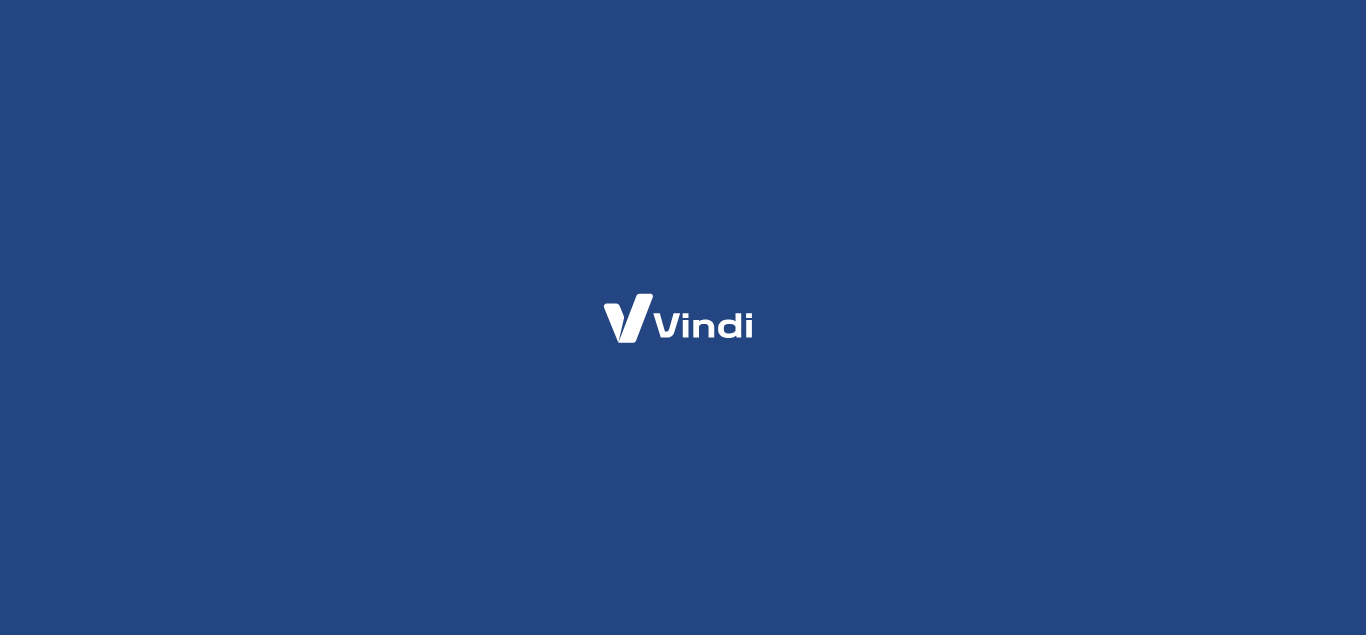 scroll, scrollTop: 0, scrollLeft: 0, axis: both 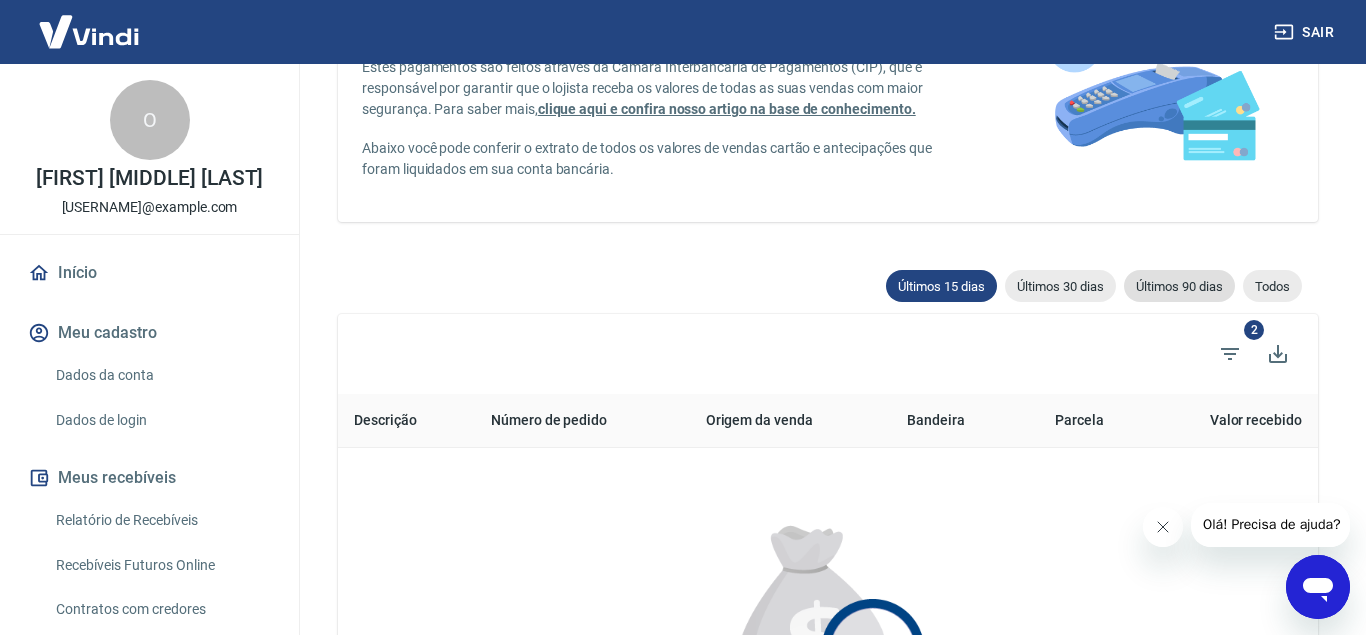 click on "Últimos 90 dias" at bounding box center [1179, 286] 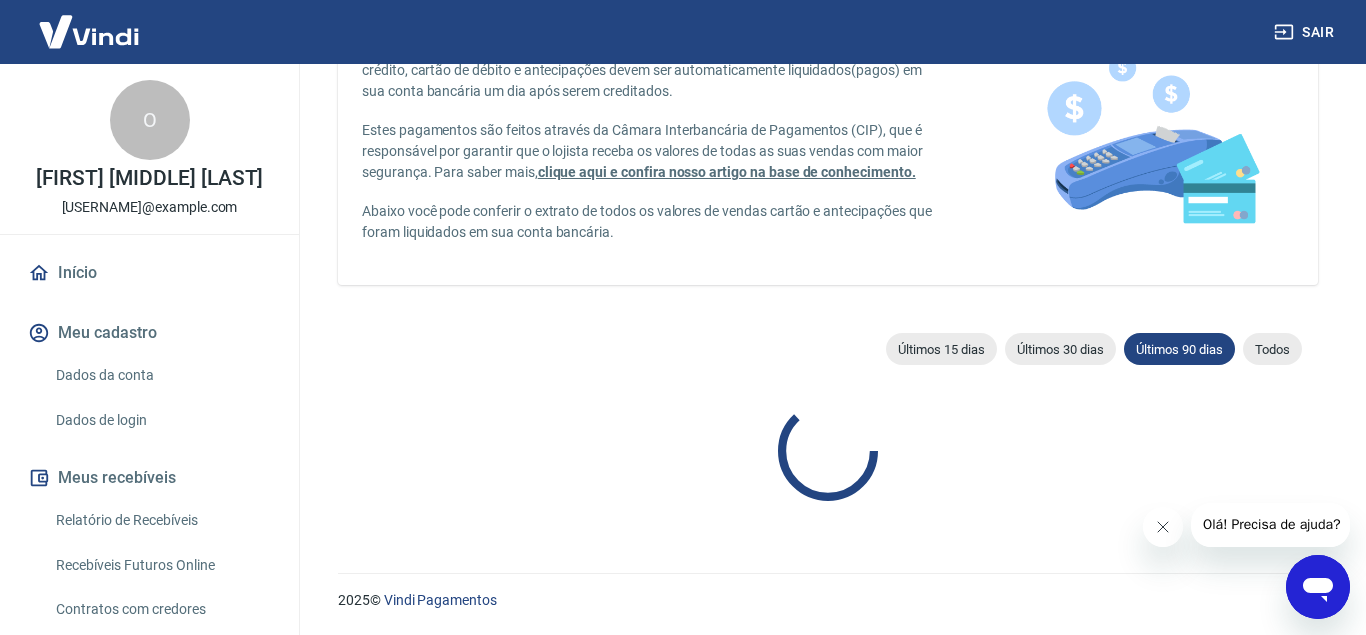 type on "10/05/2025" 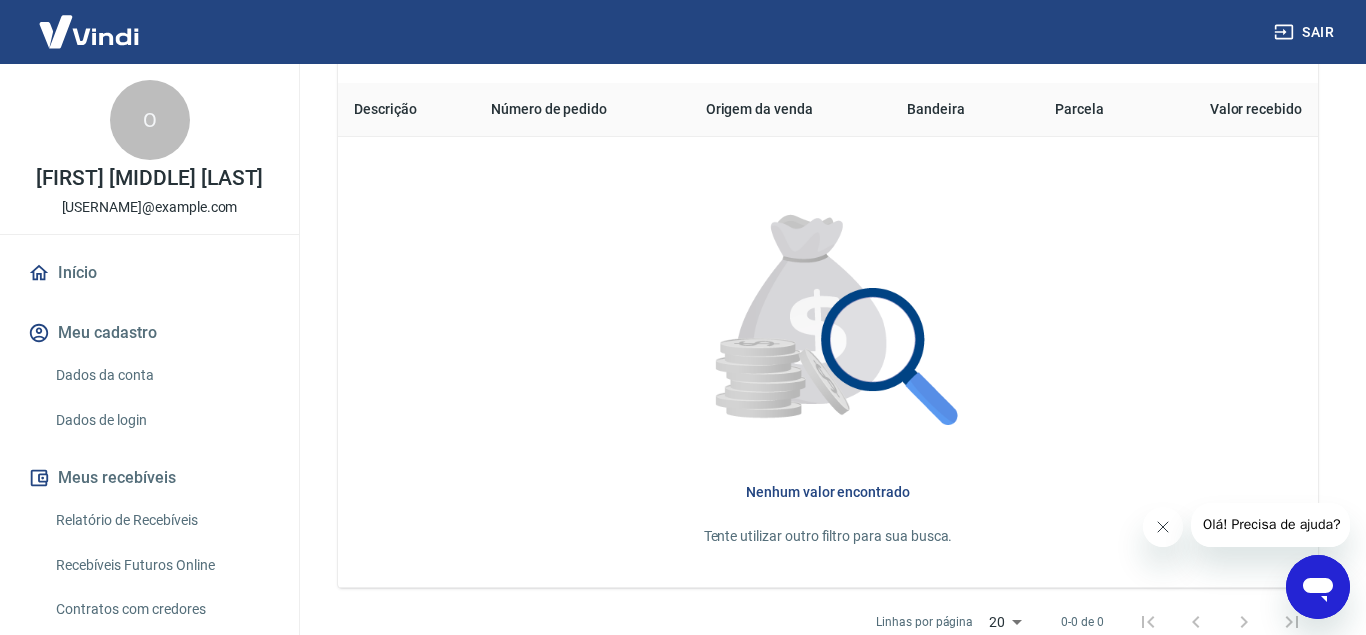 scroll, scrollTop: 638, scrollLeft: 0, axis: vertical 